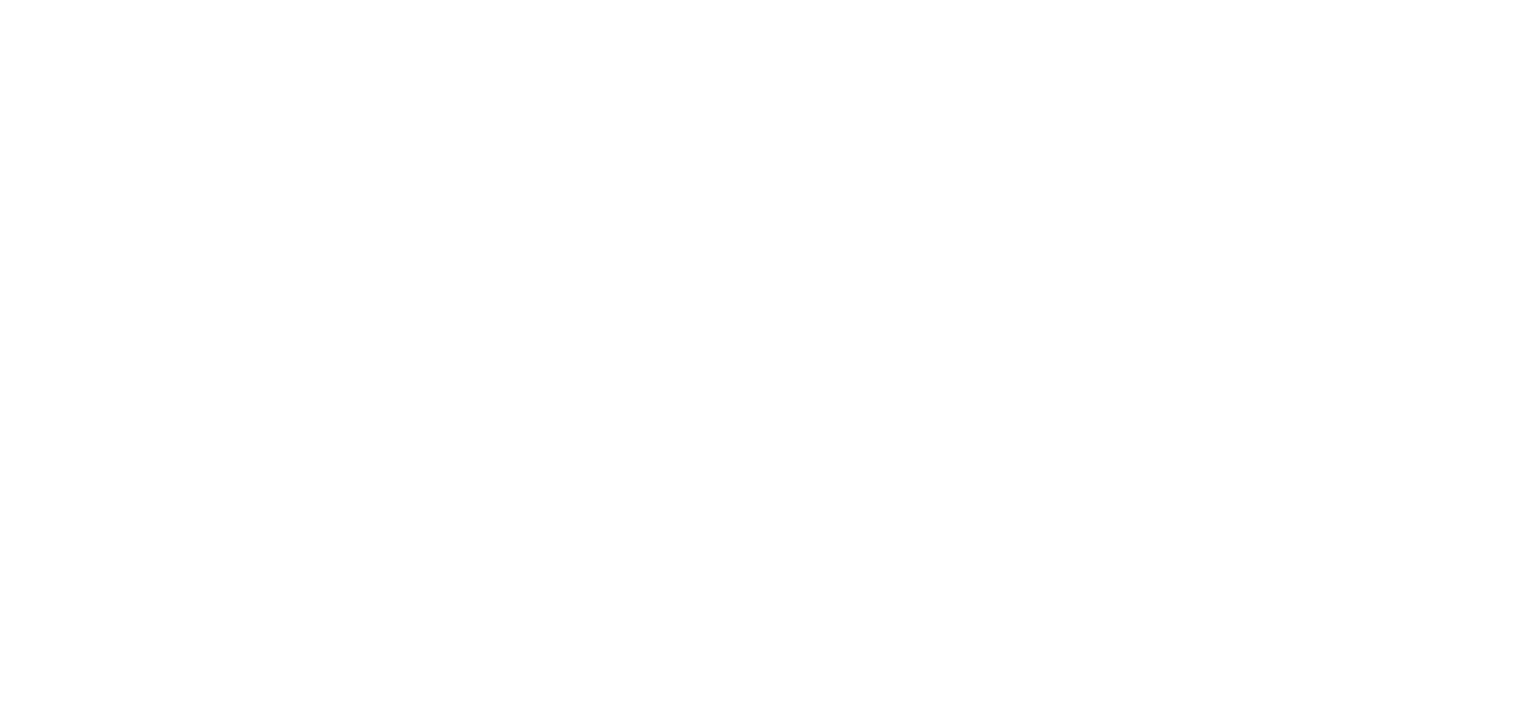 scroll, scrollTop: 0, scrollLeft: 0, axis: both 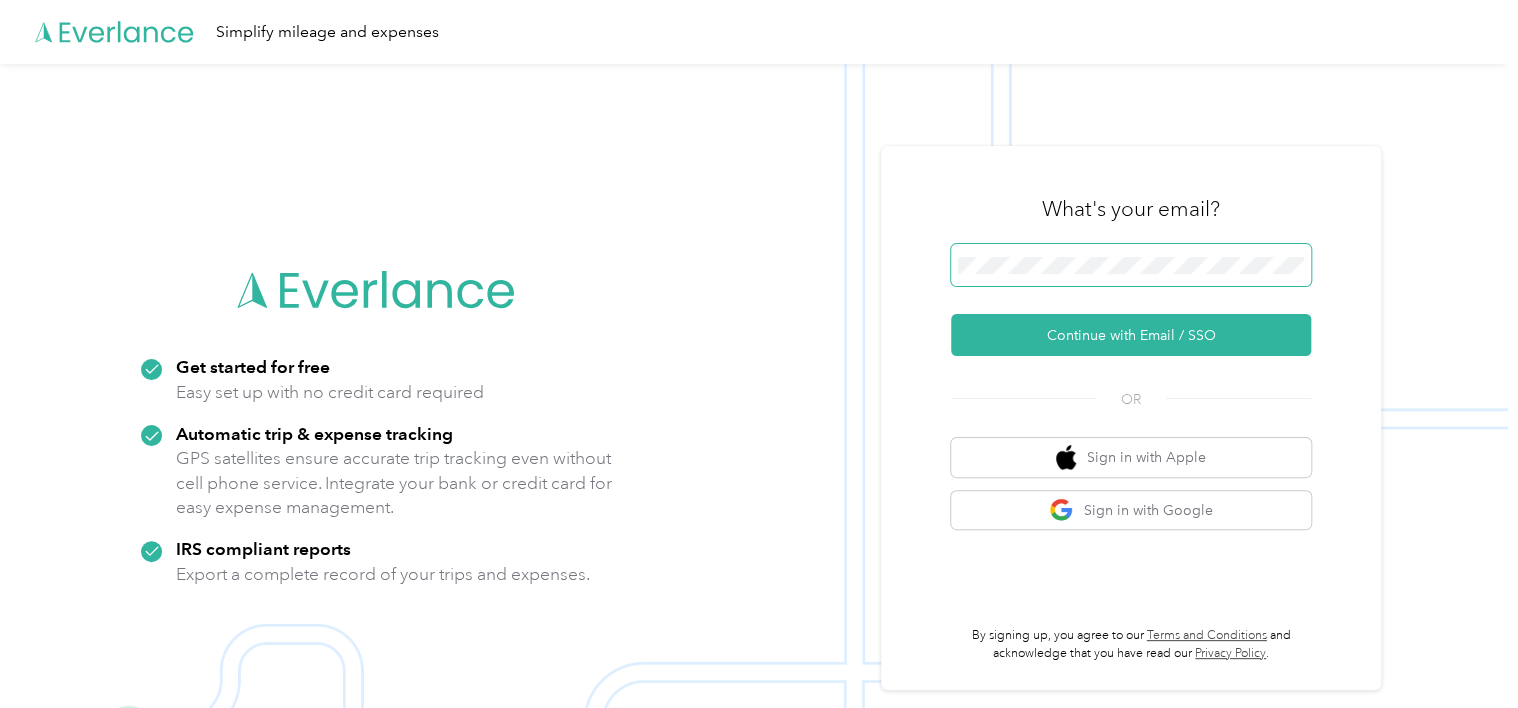 click at bounding box center (1131, 265) 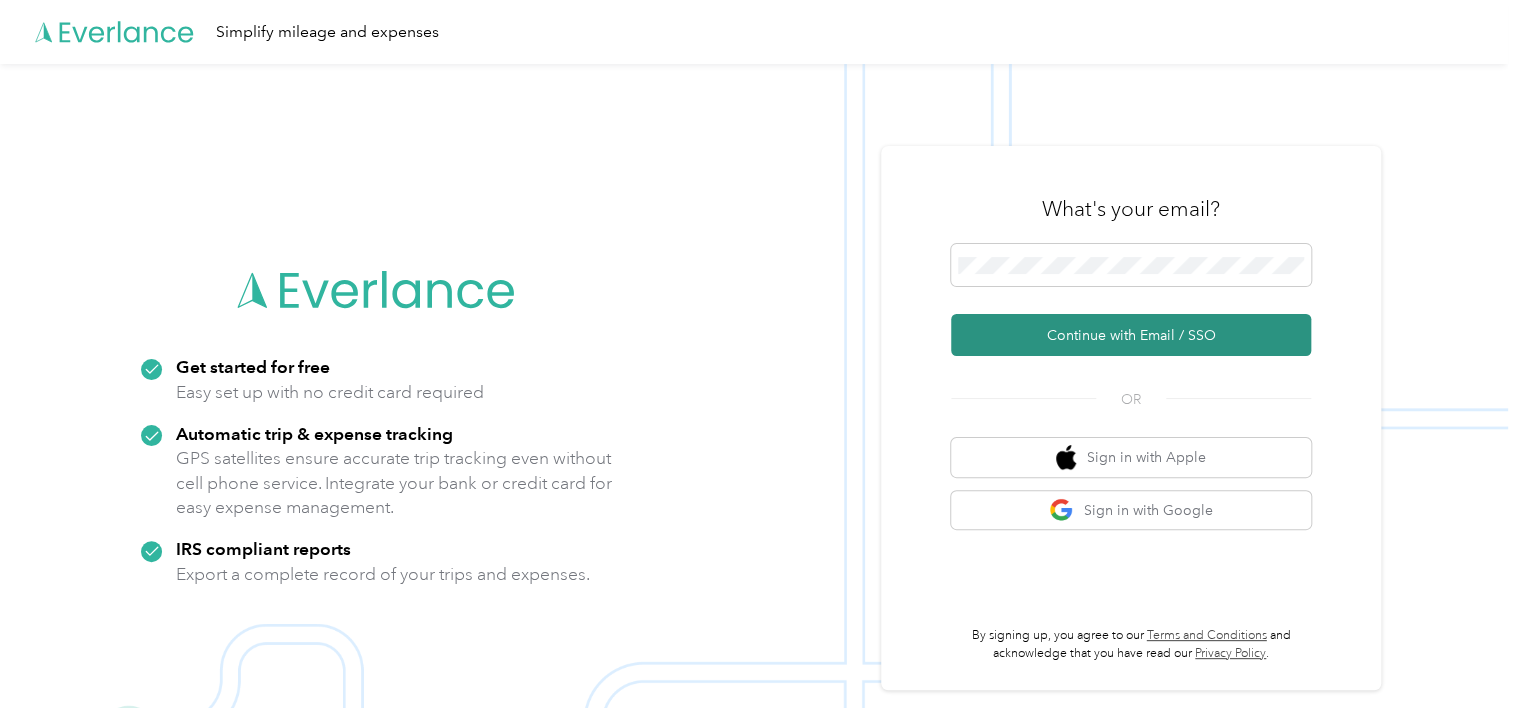 click on "Continue with Email / SSO" at bounding box center [1131, 335] 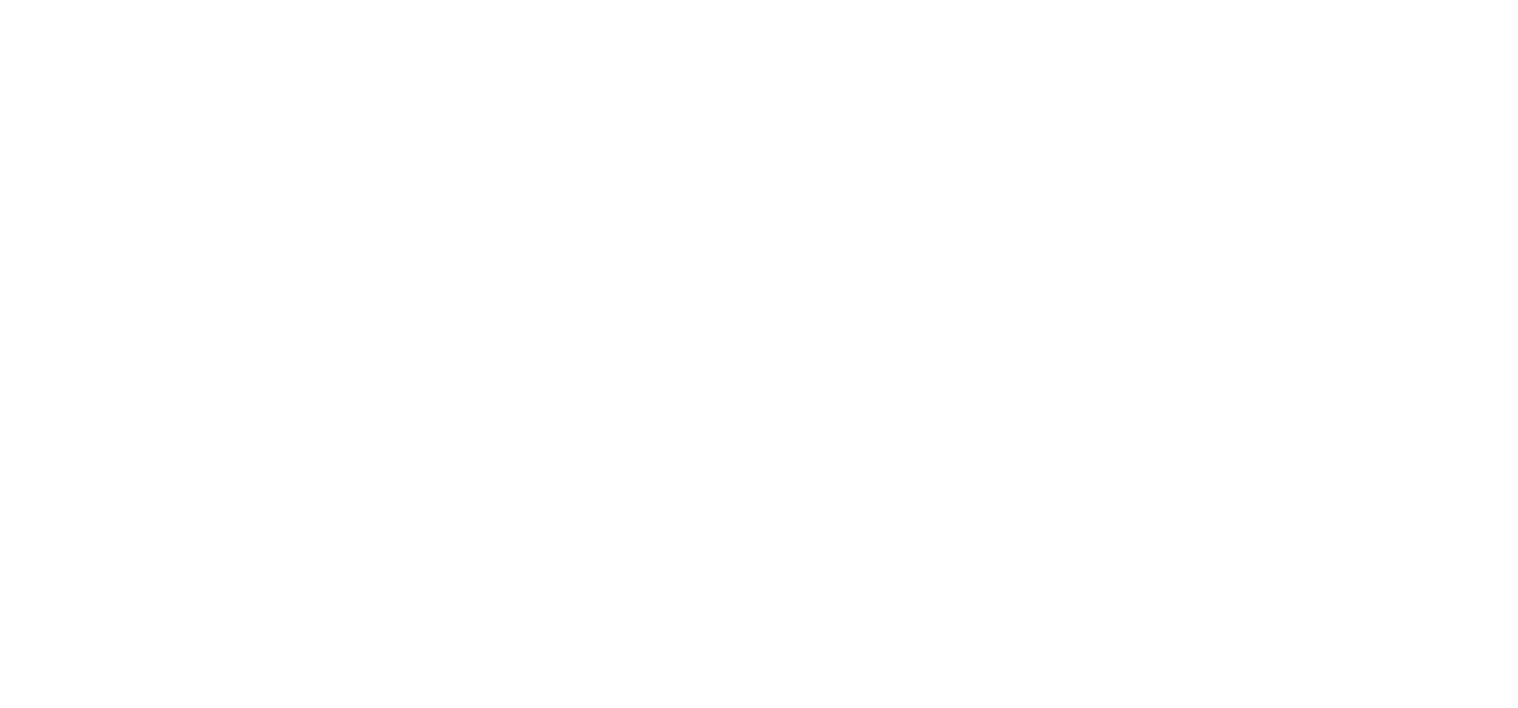 scroll, scrollTop: 0, scrollLeft: 0, axis: both 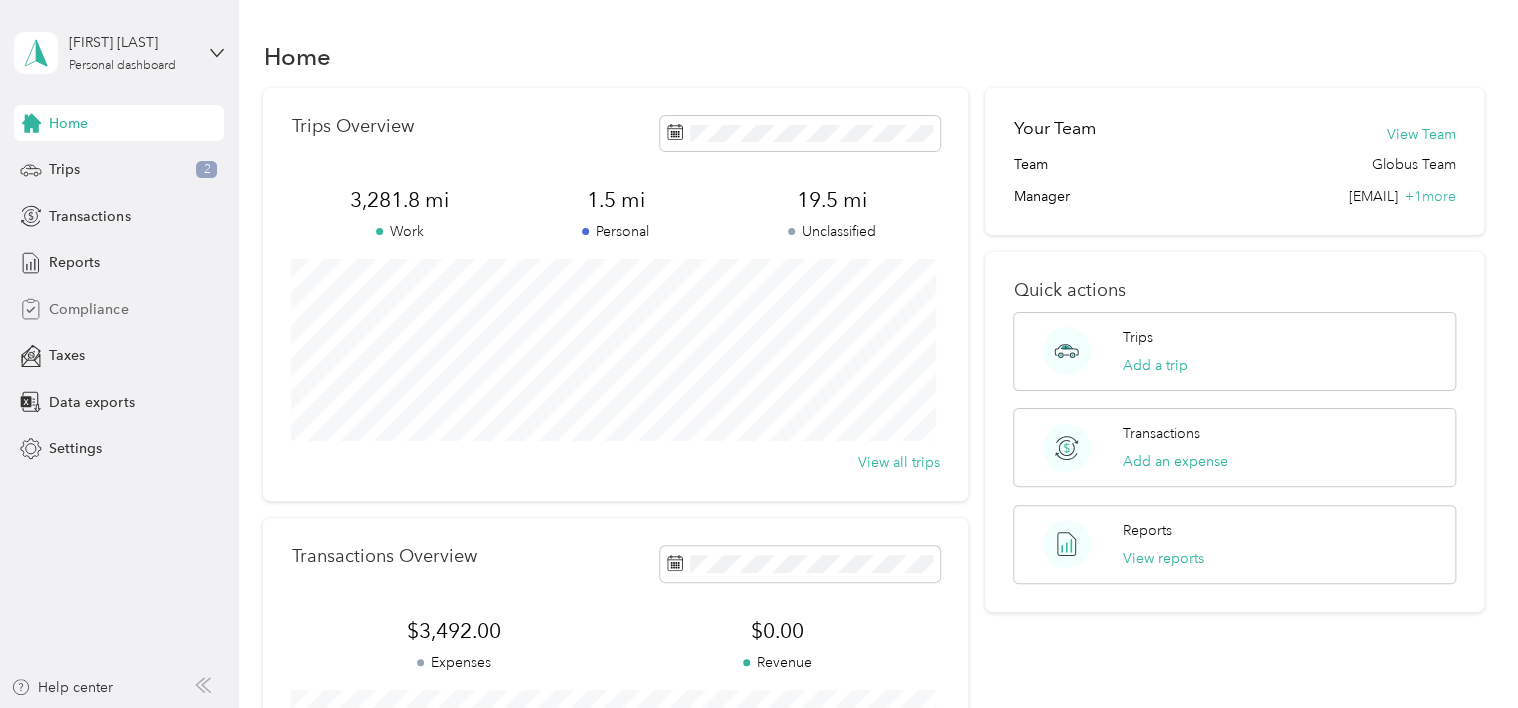 click on "Compliance" at bounding box center [88, 309] 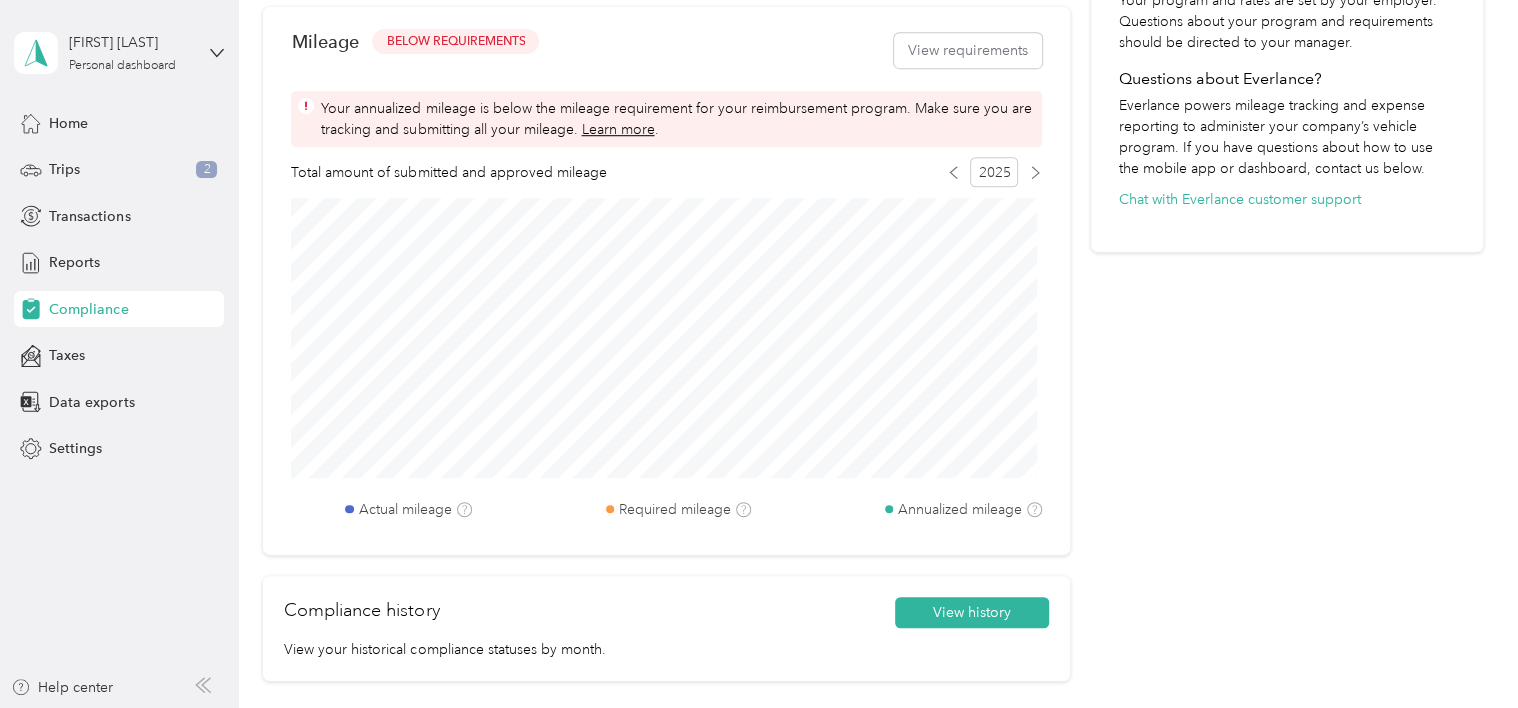 scroll, scrollTop: 650, scrollLeft: 0, axis: vertical 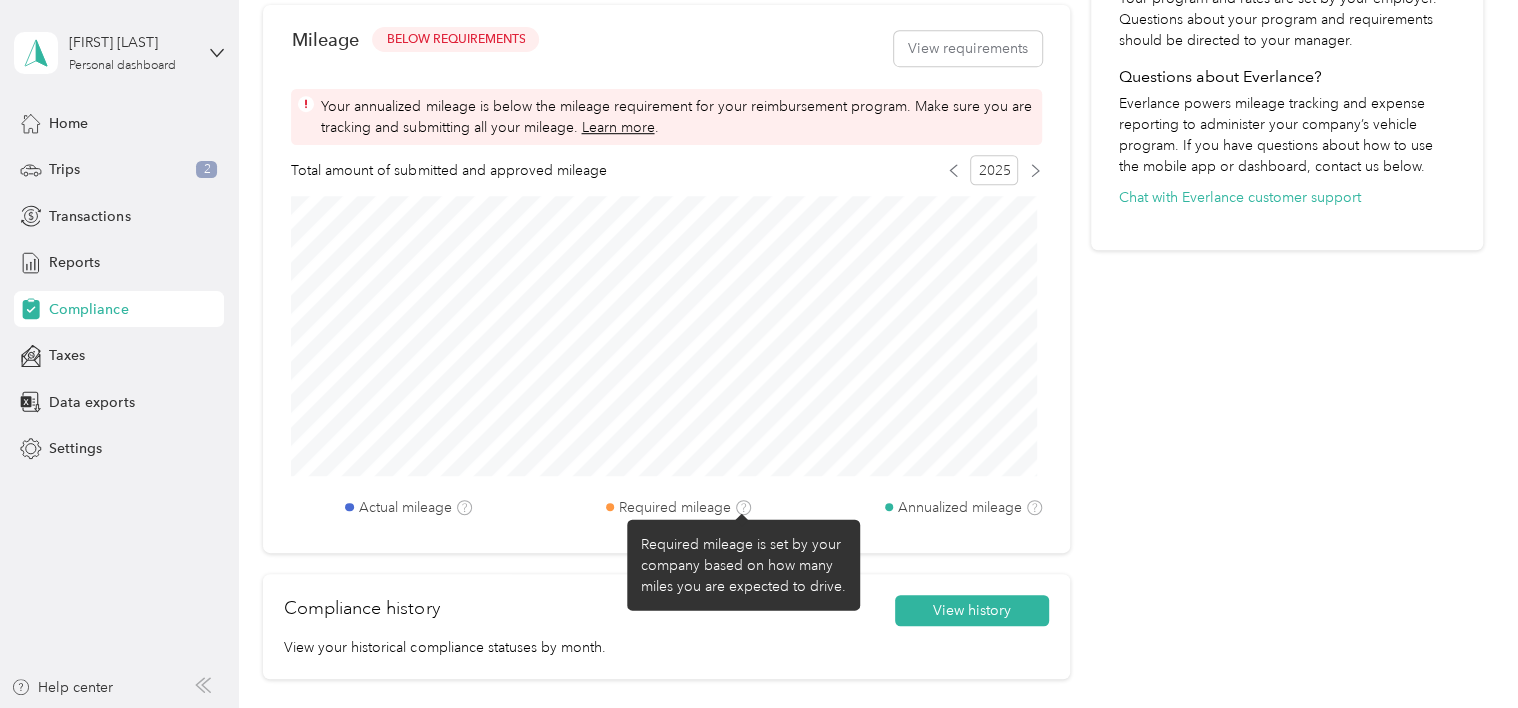 click 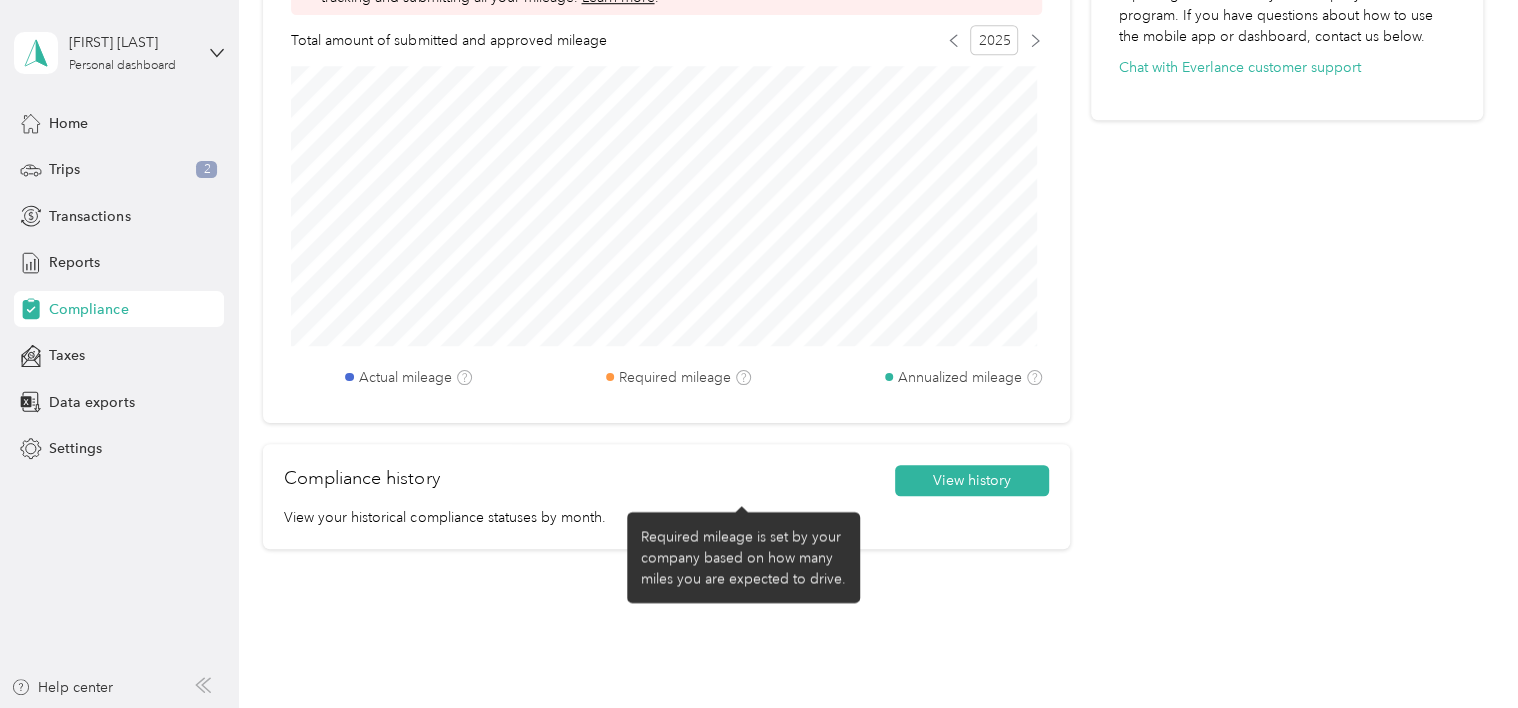 scroll, scrollTop: 779, scrollLeft: 0, axis: vertical 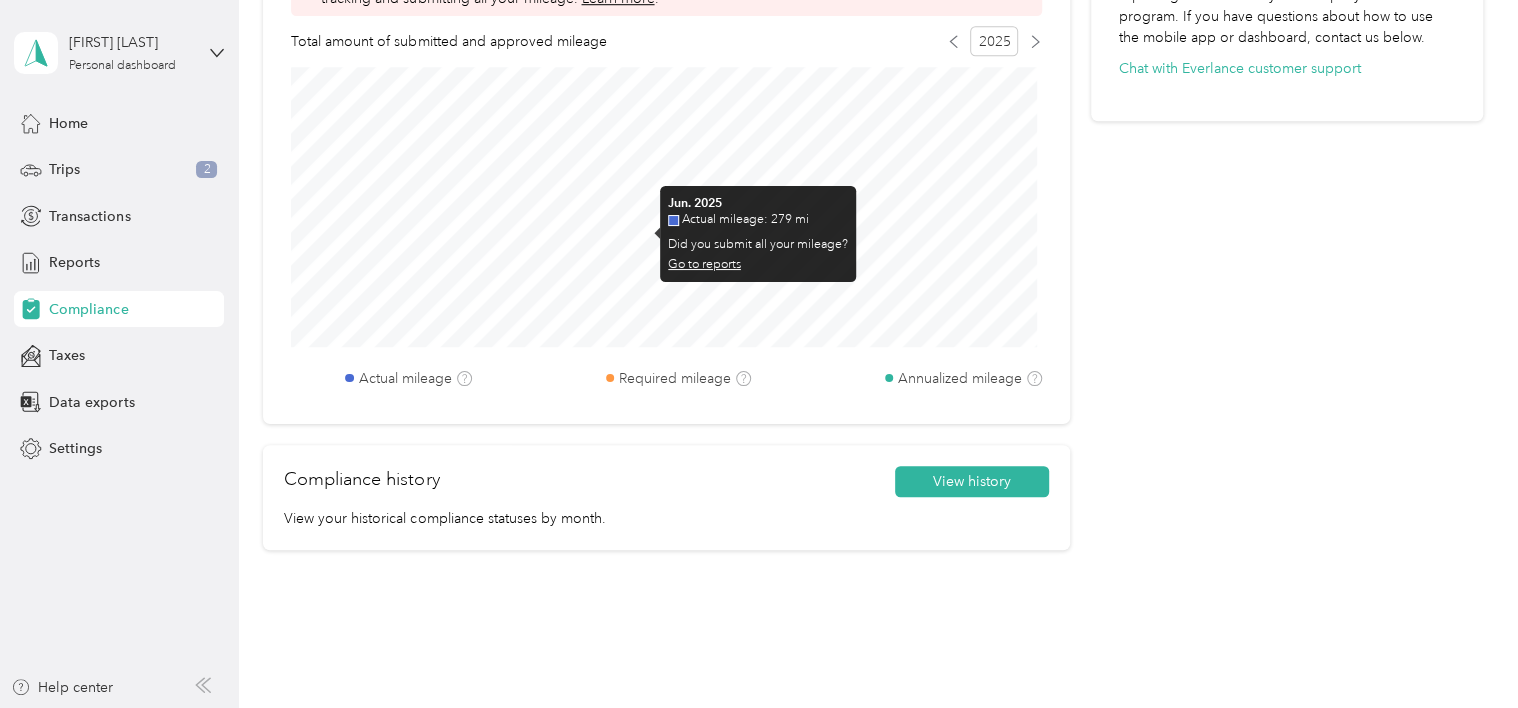 click on "Go to reports" at bounding box center (704, 264) 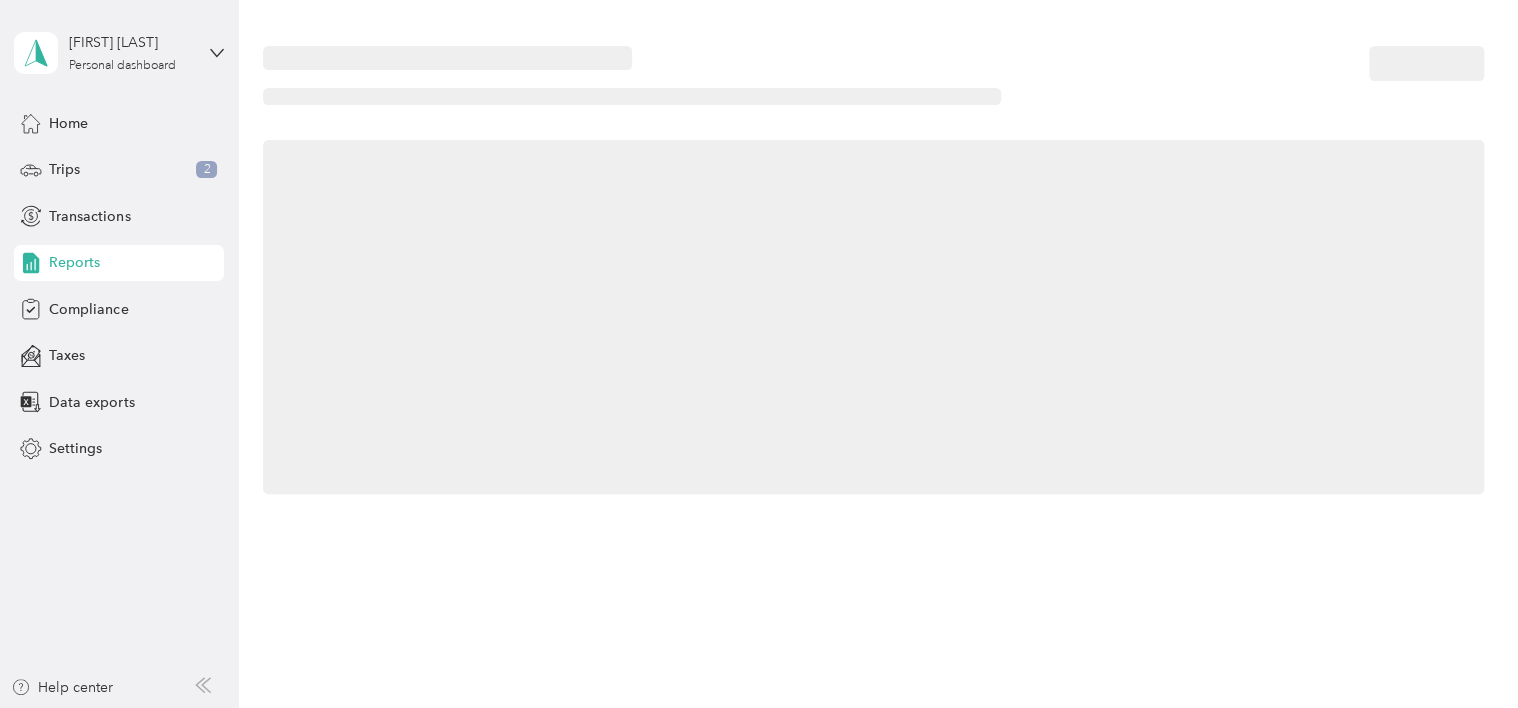 scroll, scrollTop: 0, scrollLeft: 0, axis: both 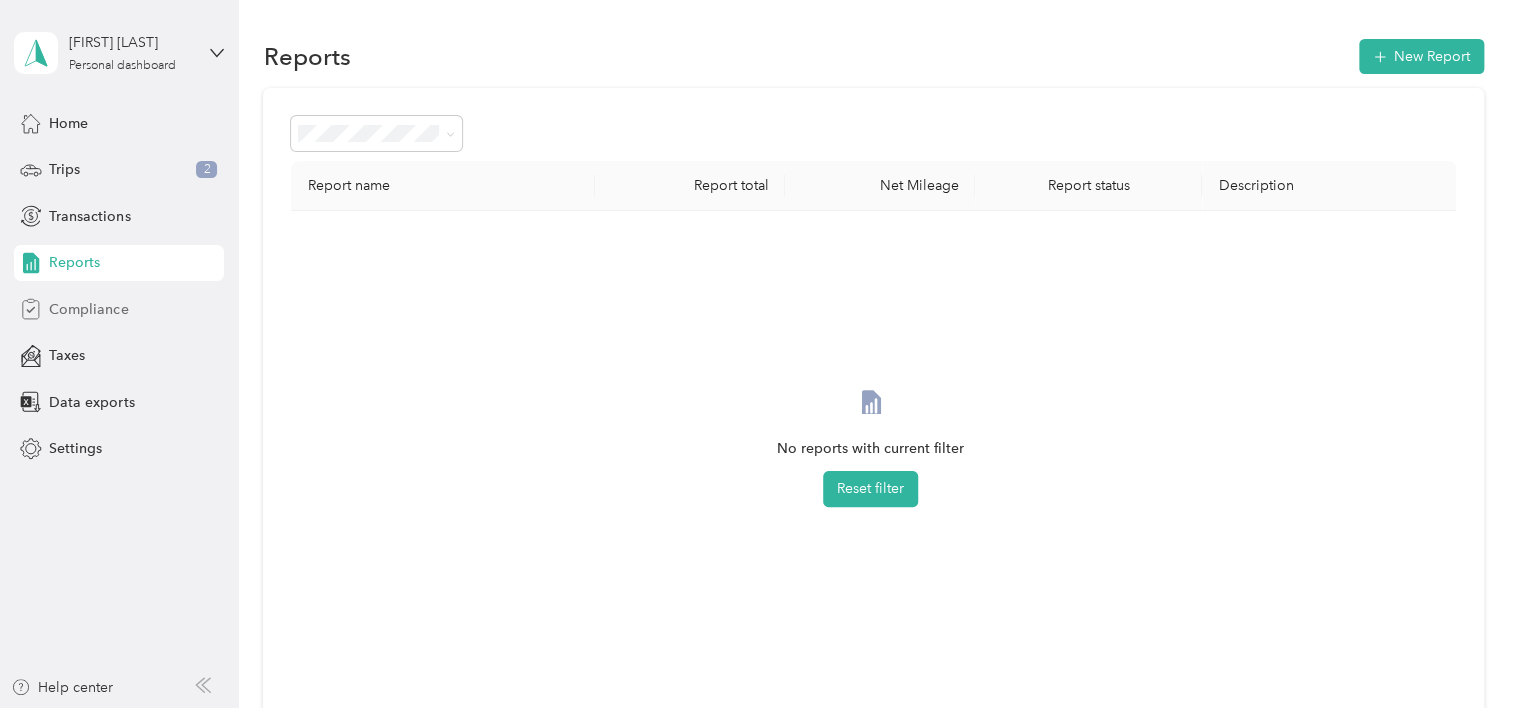 click on "Compliance" at bounding box center [88, 309] 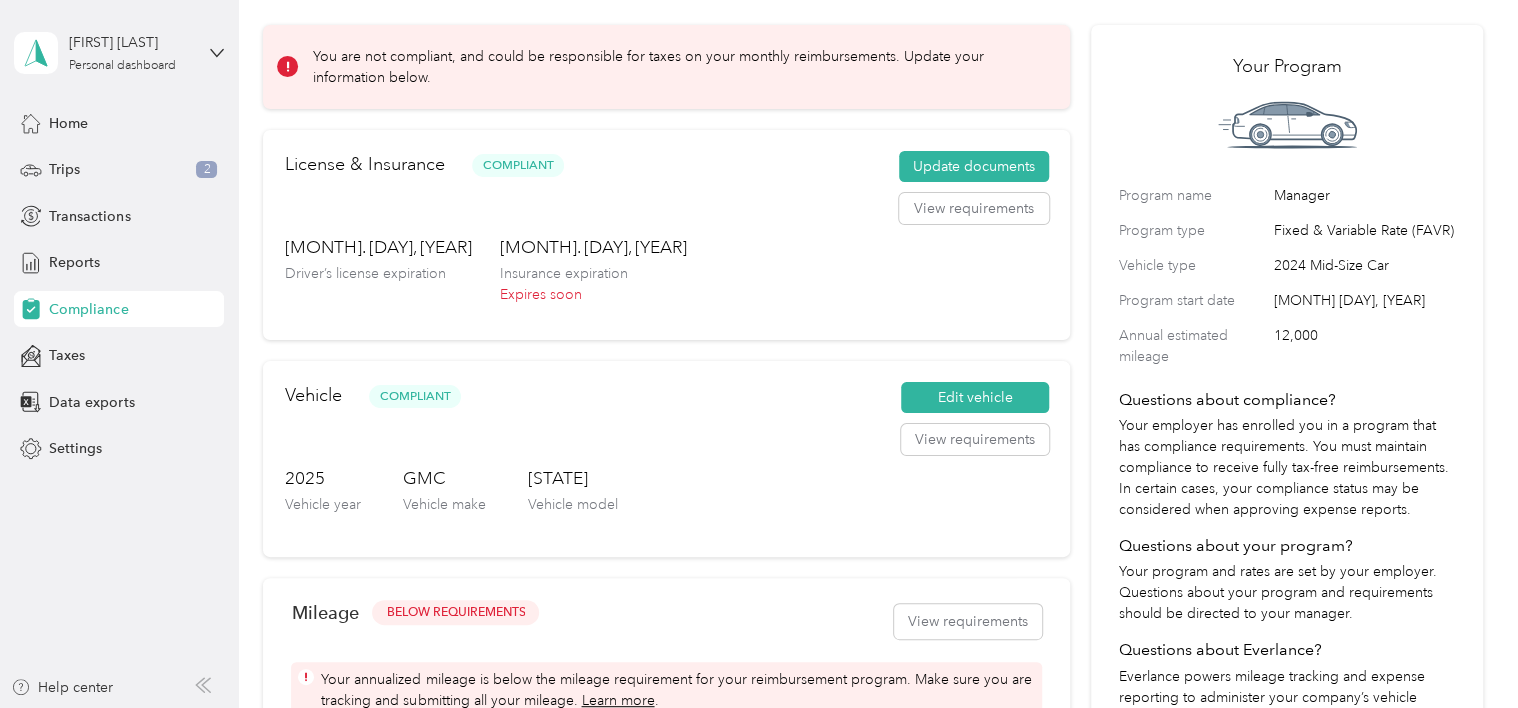 scroll, scrollTop: 54, scrollLeft: 0, axis: vertical 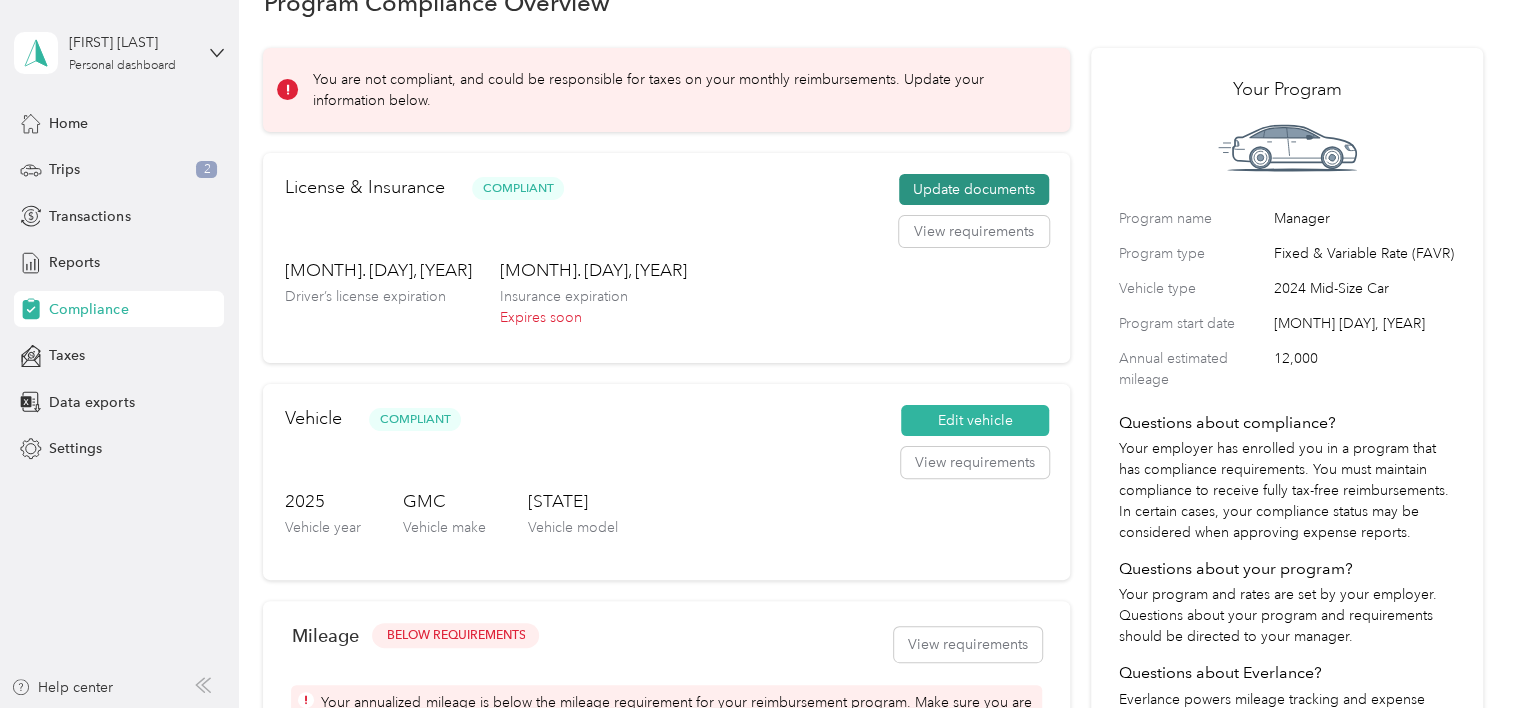 click on "Update documents" at bounding box center (974, 190) 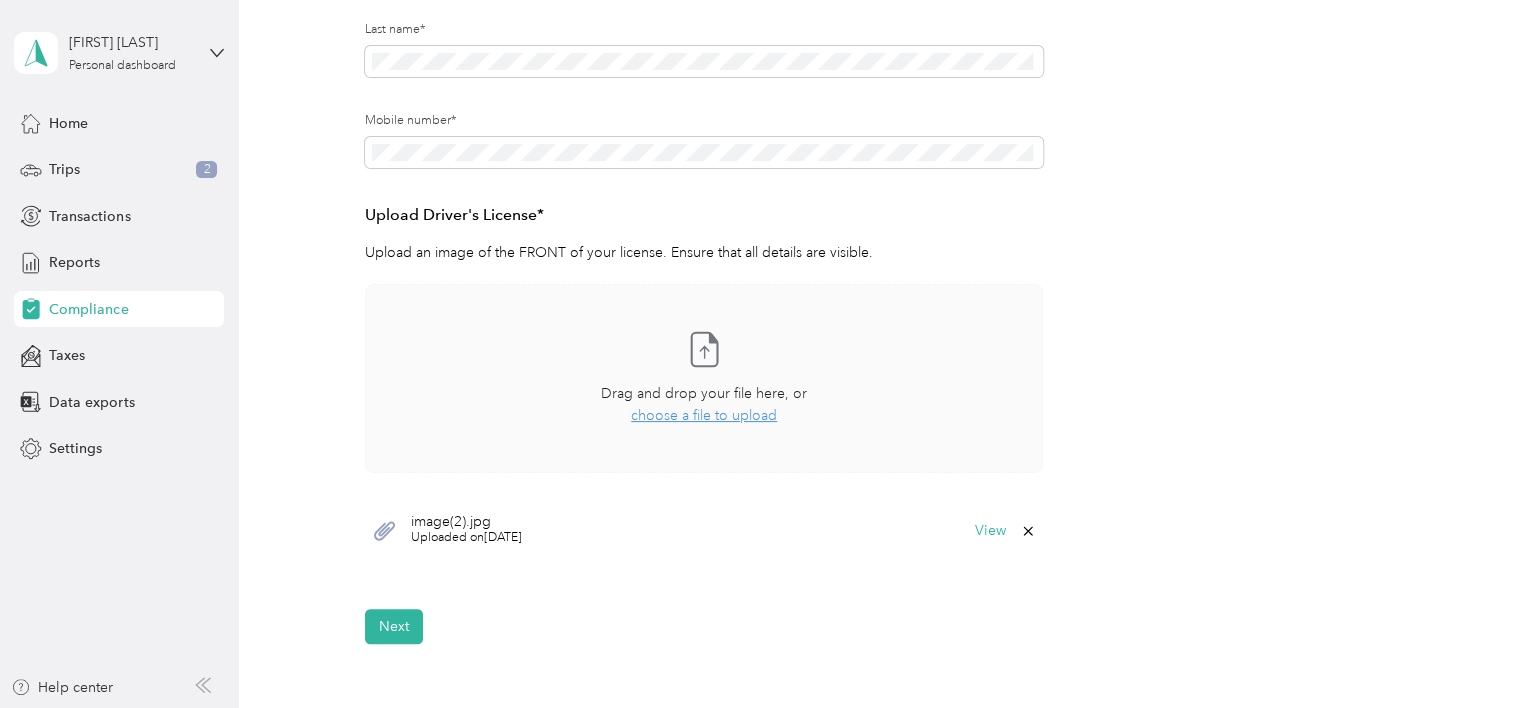 scroll, scrollTop: 50, scrollLeft: 0, axis: vertical 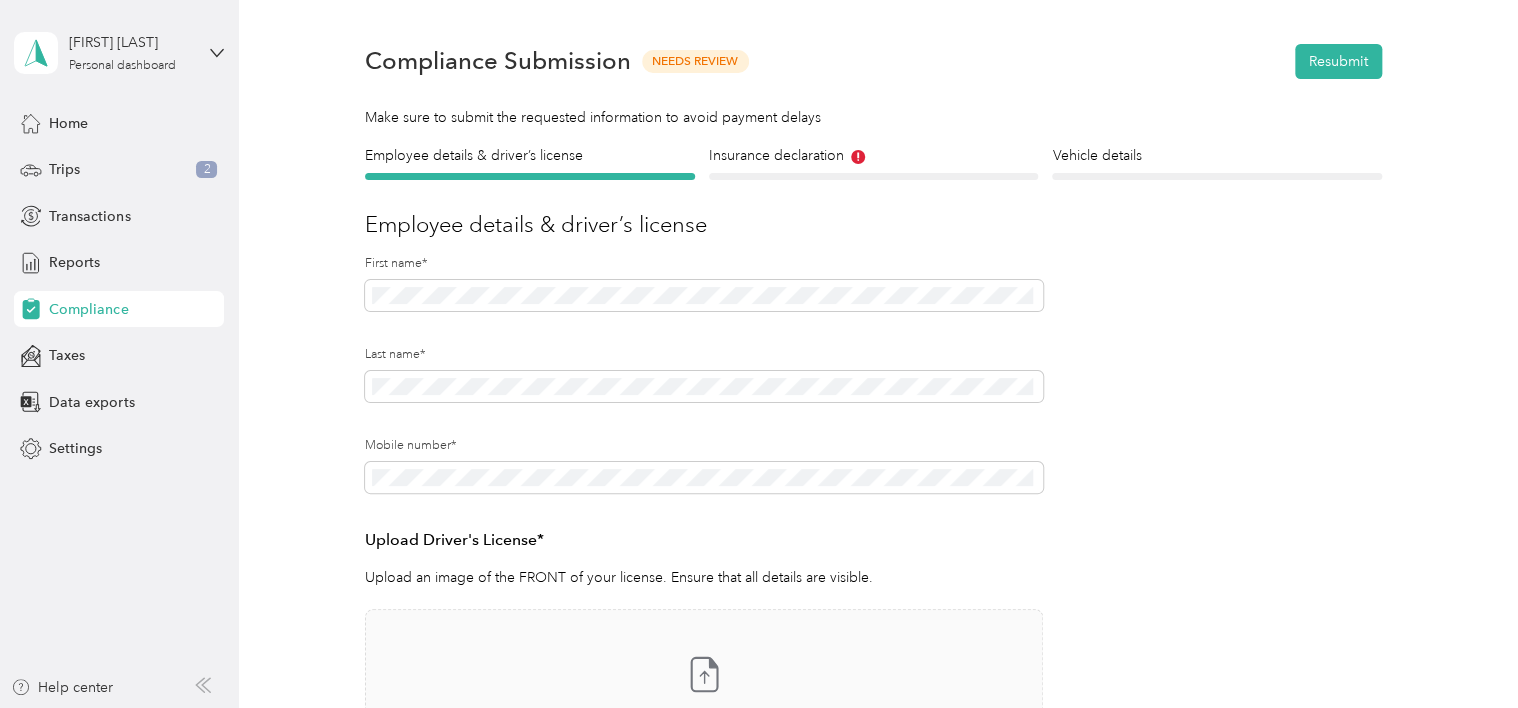 click on "Insurance declaration Insurance" at bounding box center [874, 162] 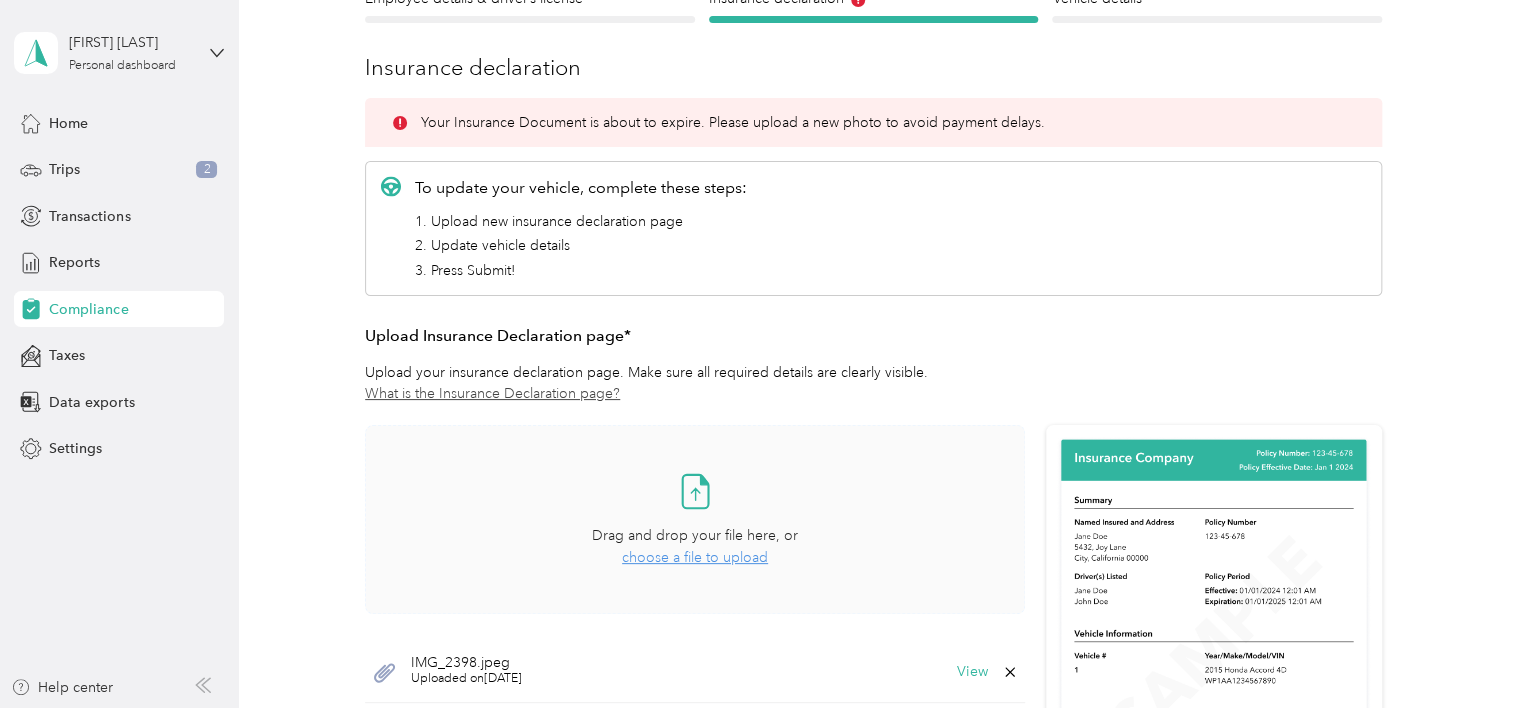 scroll, scrollTop: 300, scrollLeft: 0, axis: vertical 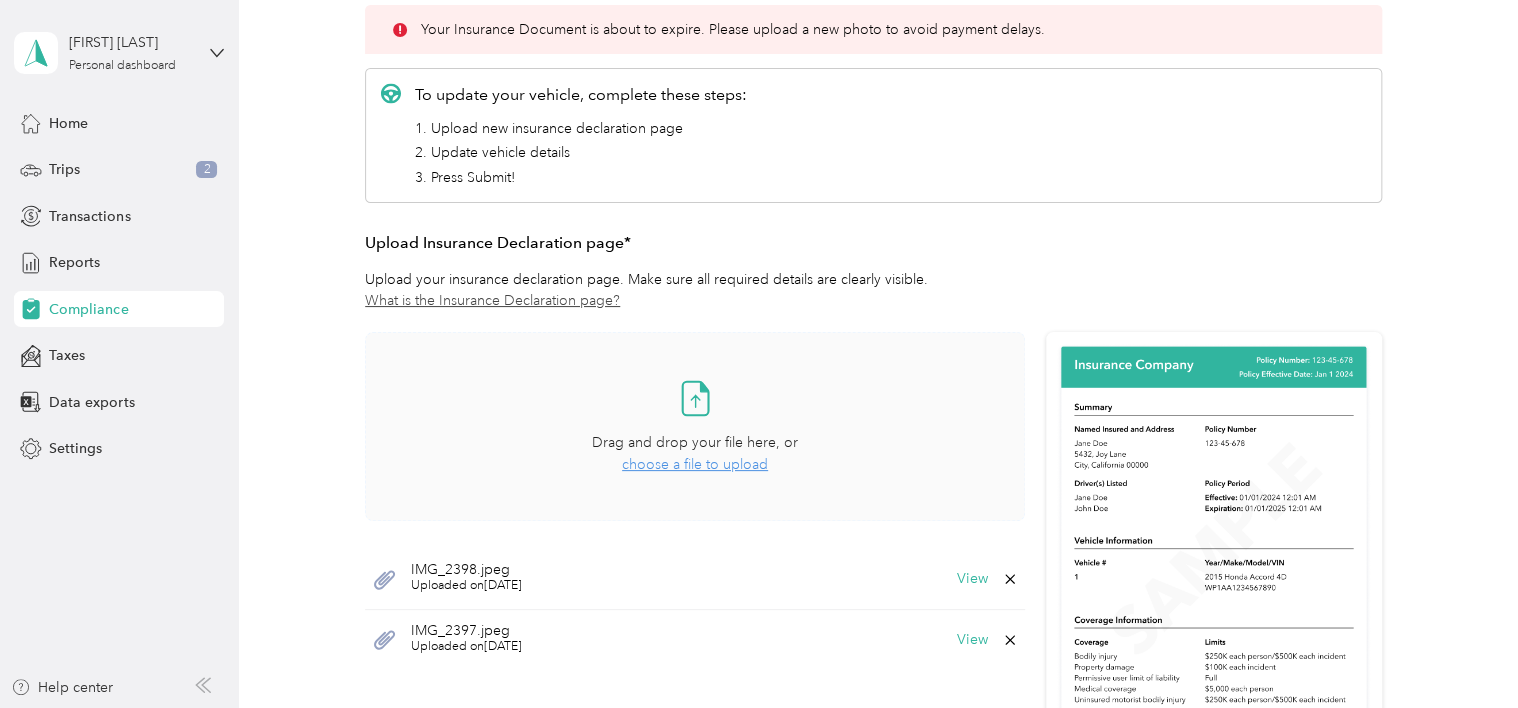 click on "choose a file to upload" at bounding box center (695, 464) 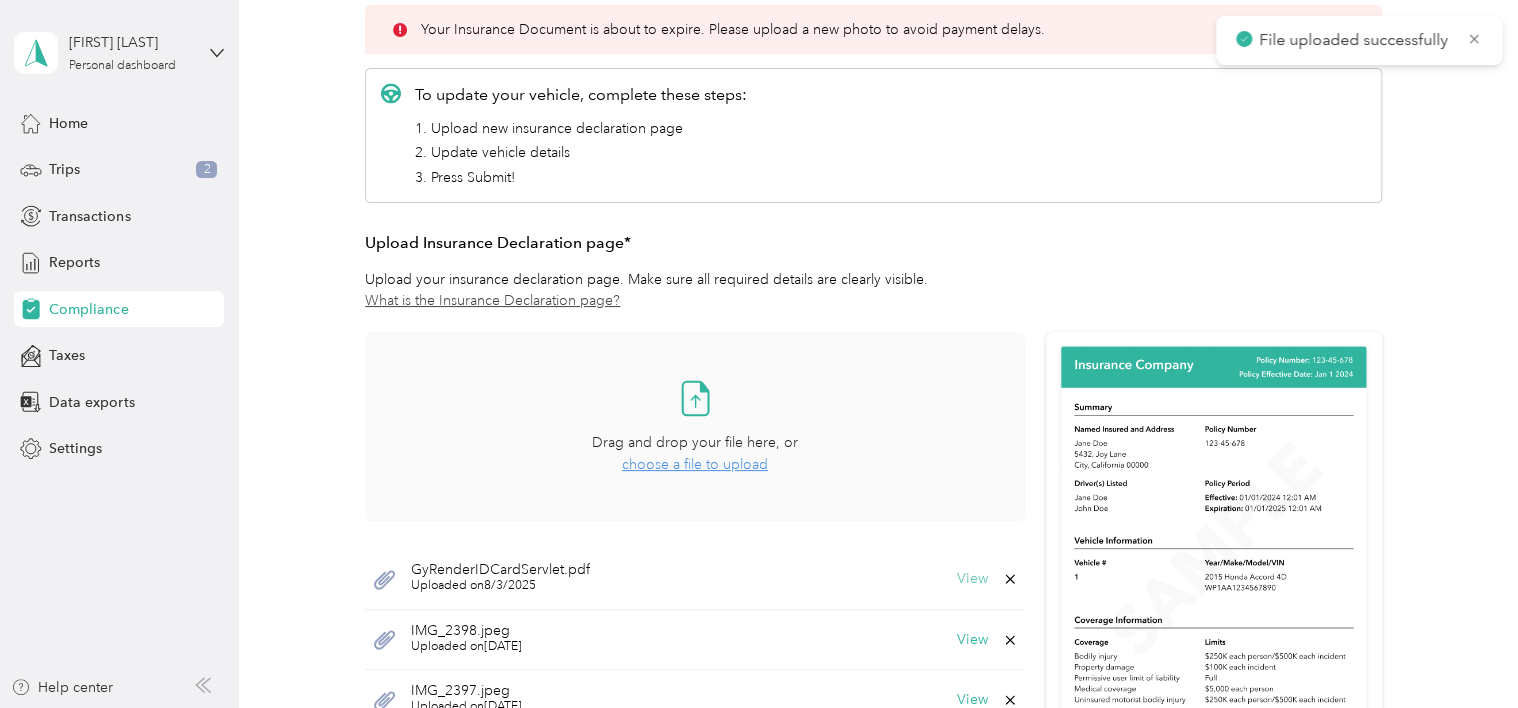 click on "View" at bounding box center [972, 579] 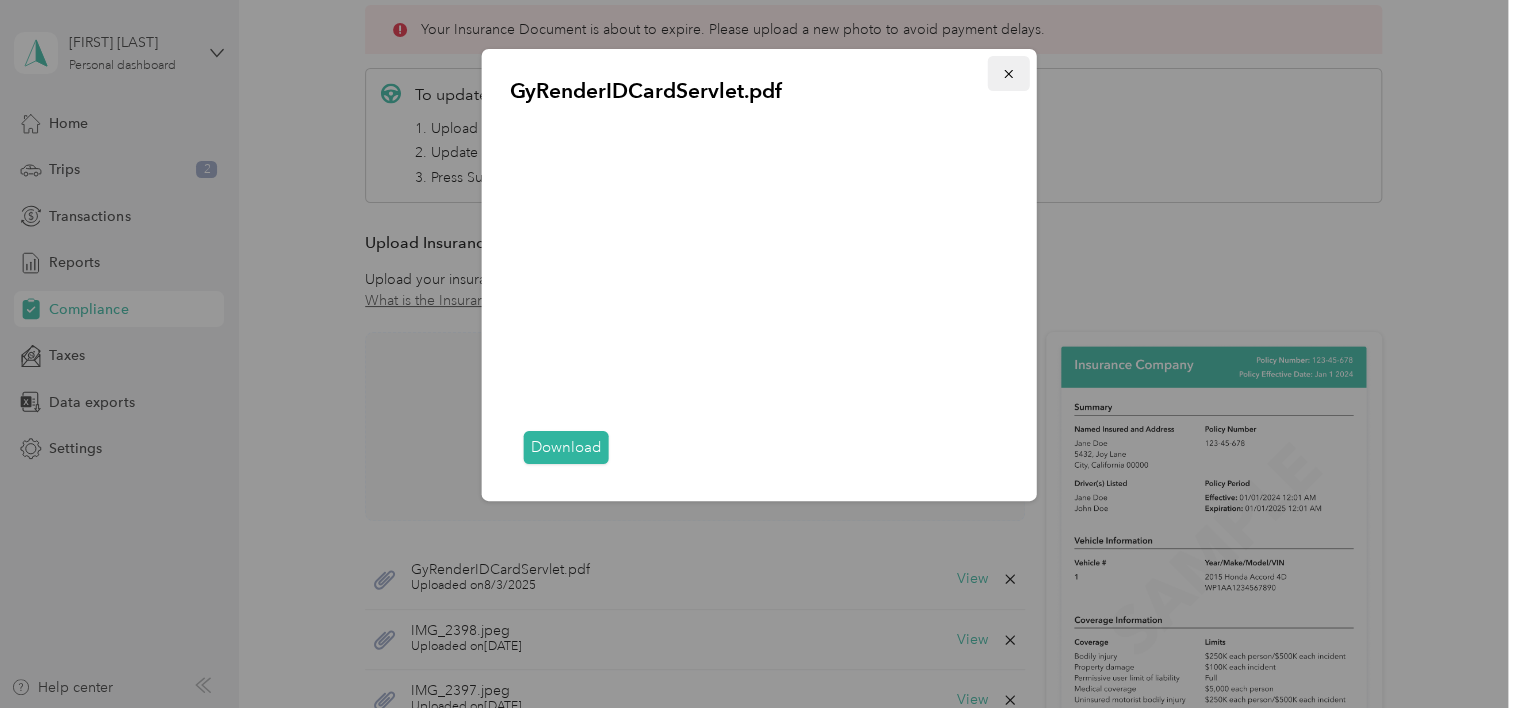 click 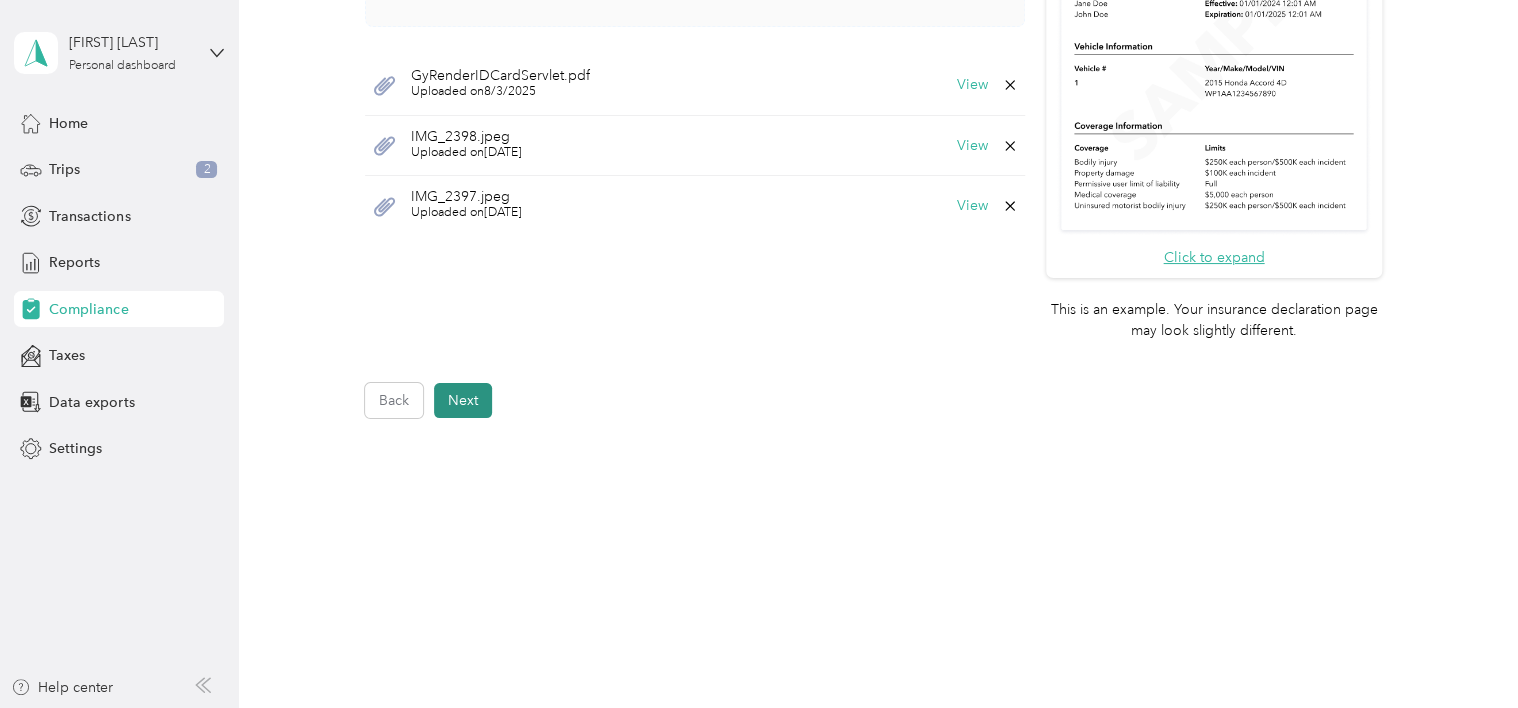 click on "Next" at bounding box center [463, 400] 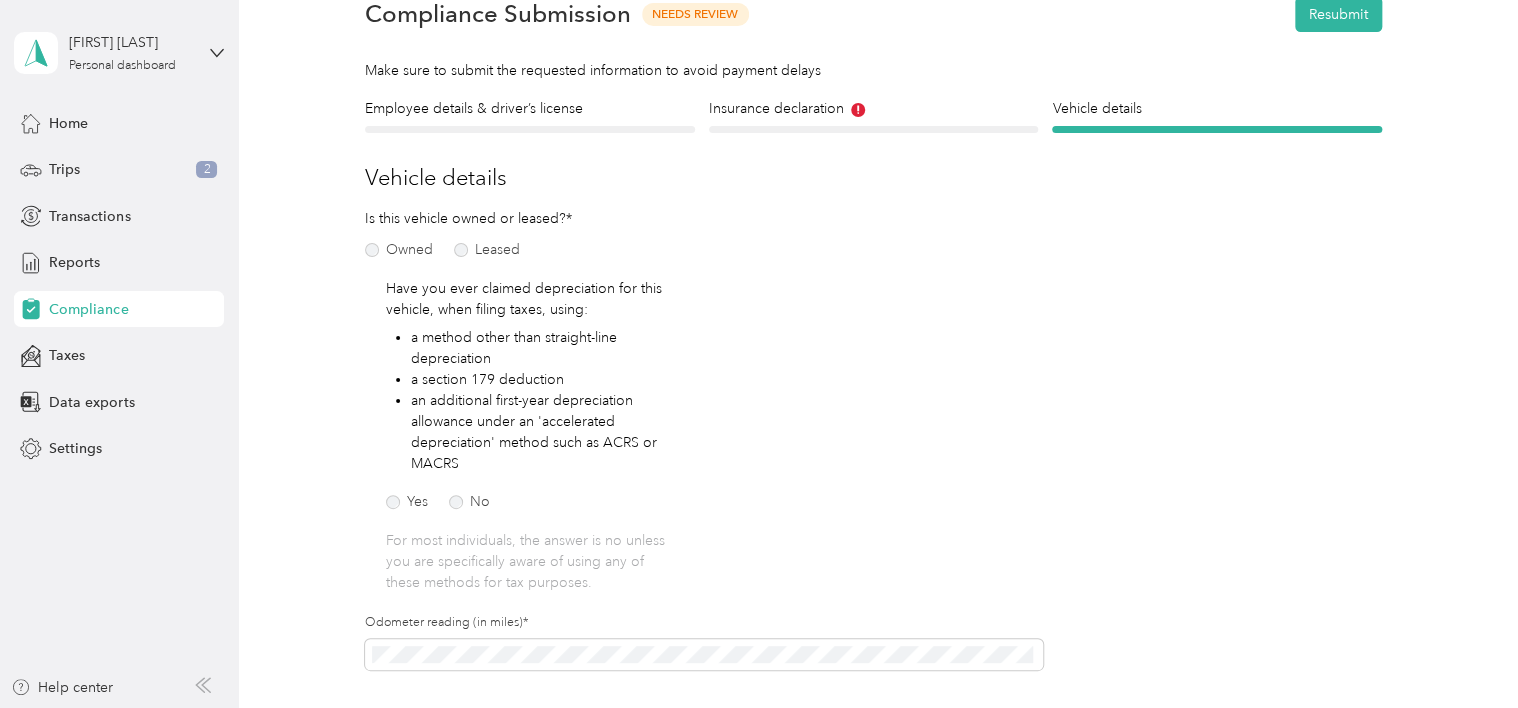 scroll, scrollTop: 24, scrollLeft: 0, axis: vertical 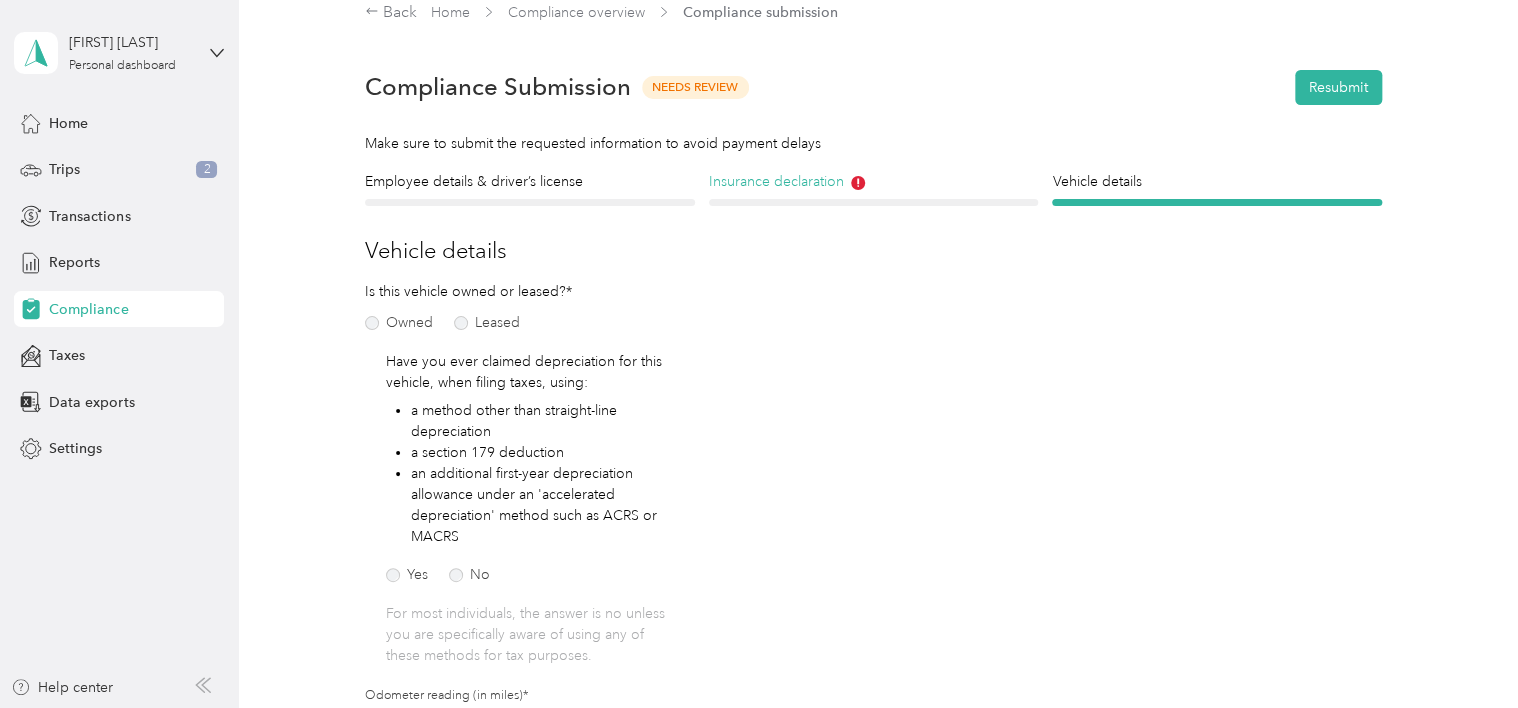 click on "Insurance declaration" at bounding box center [874, 181] 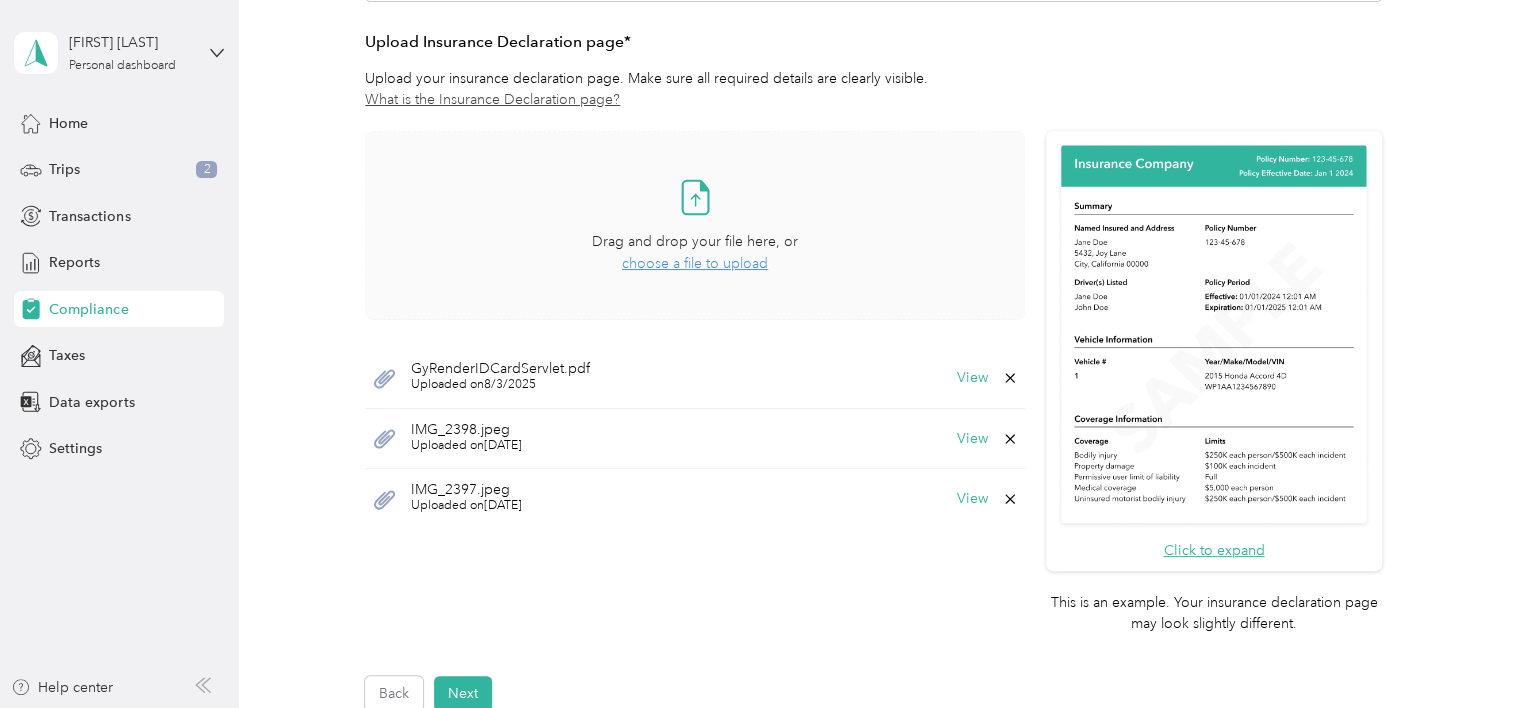 scroll, scrollTop: 624, scrollLeft: 0, axis: vertical 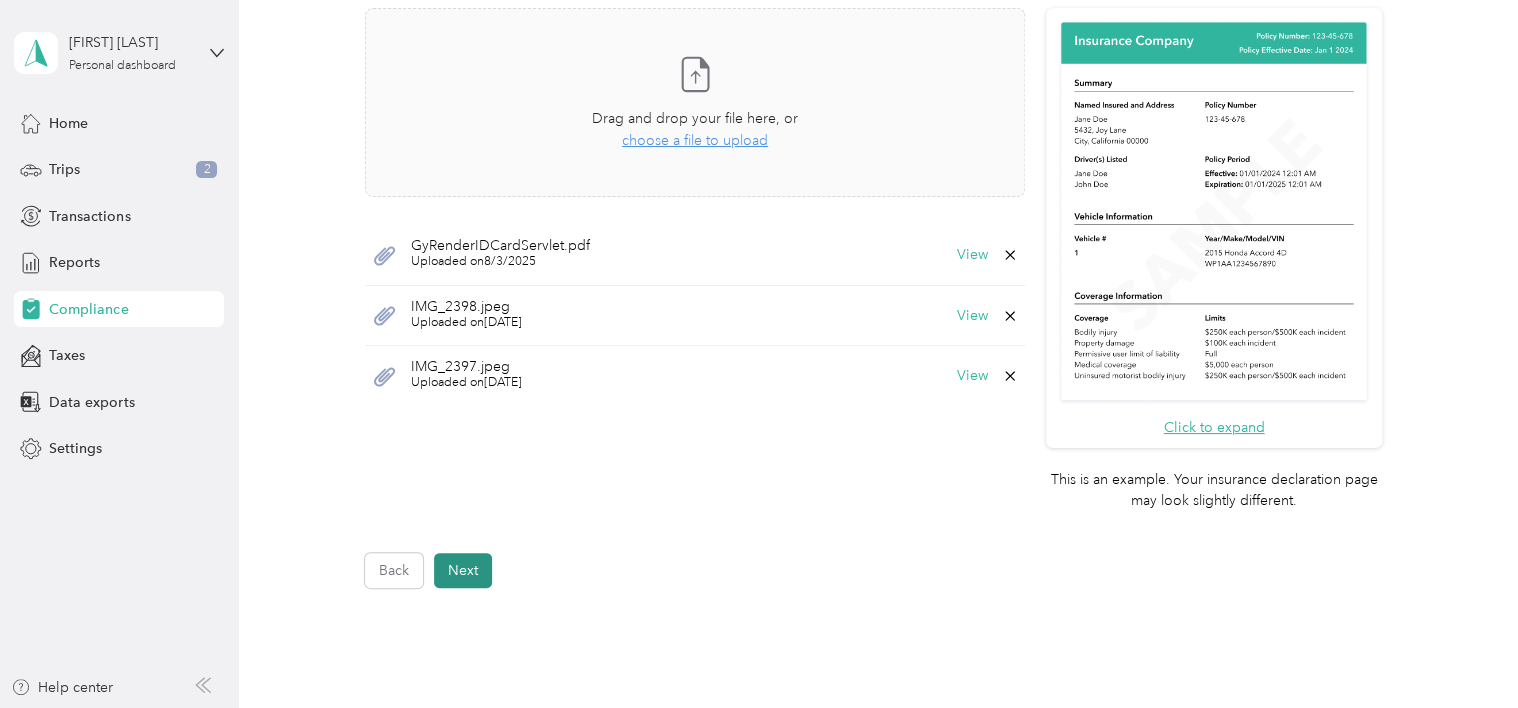 click on "Next" at bounding box center (463, 570) 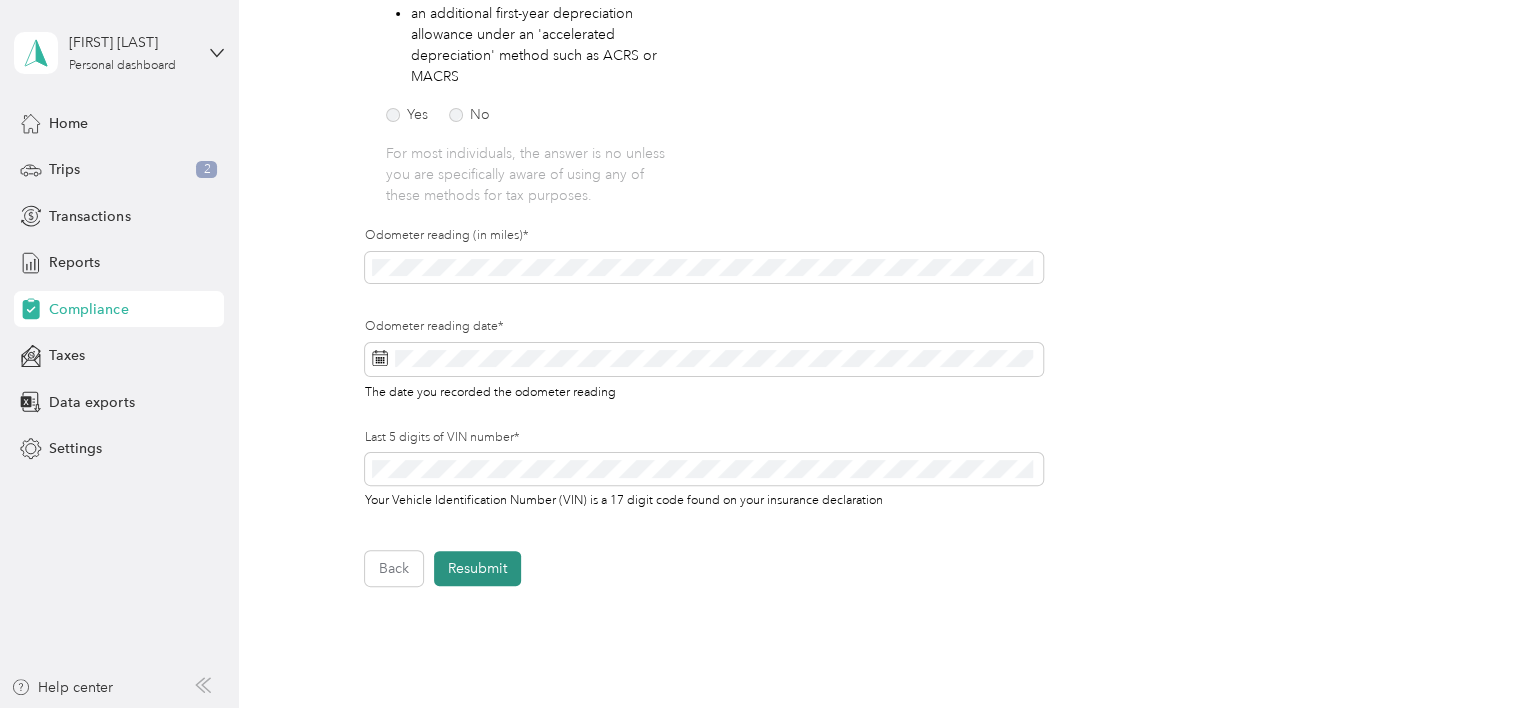 click on "Resubmit" at bounding box center (477, 568) 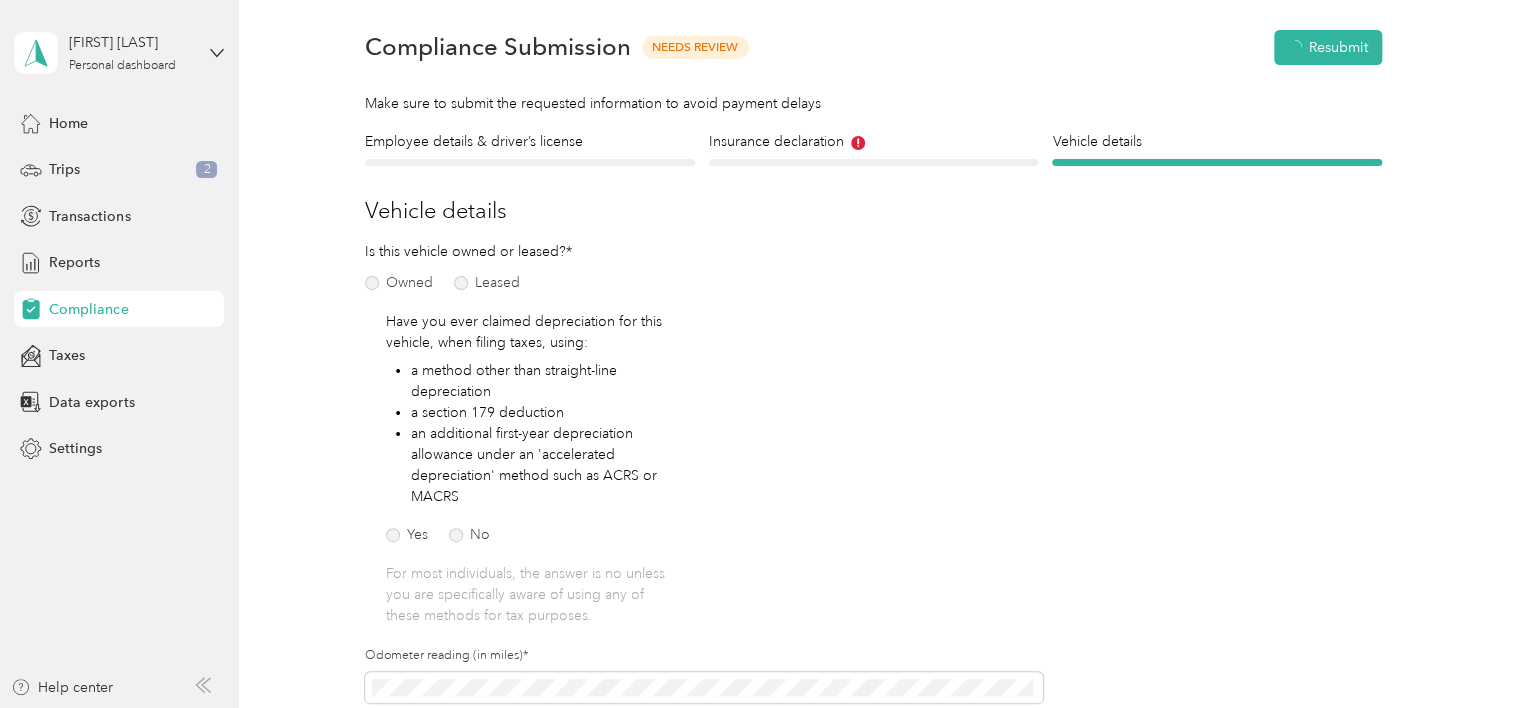 scroll, scrollTop: 24, scrollLeft: 0, axis: vertical 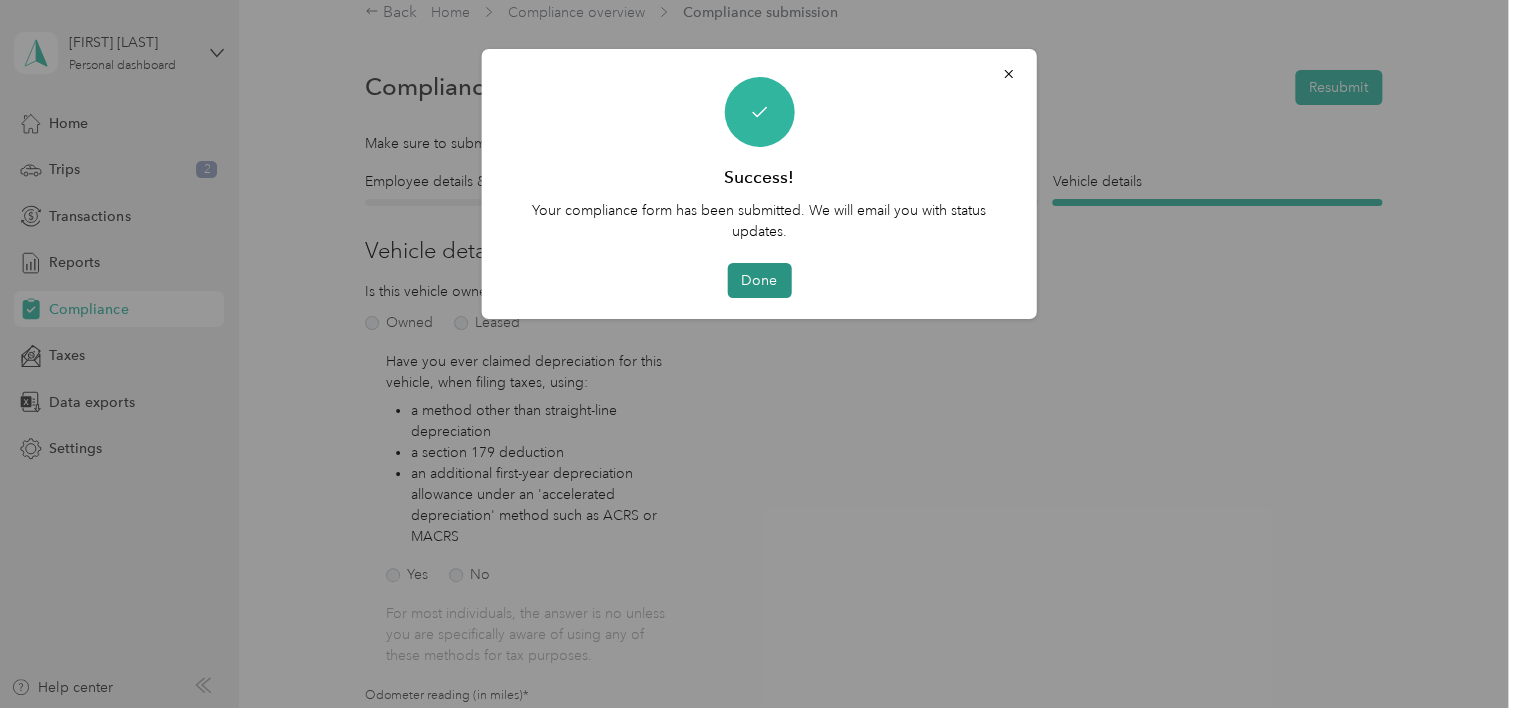 click on "Done" at bounding box center [759, 280] 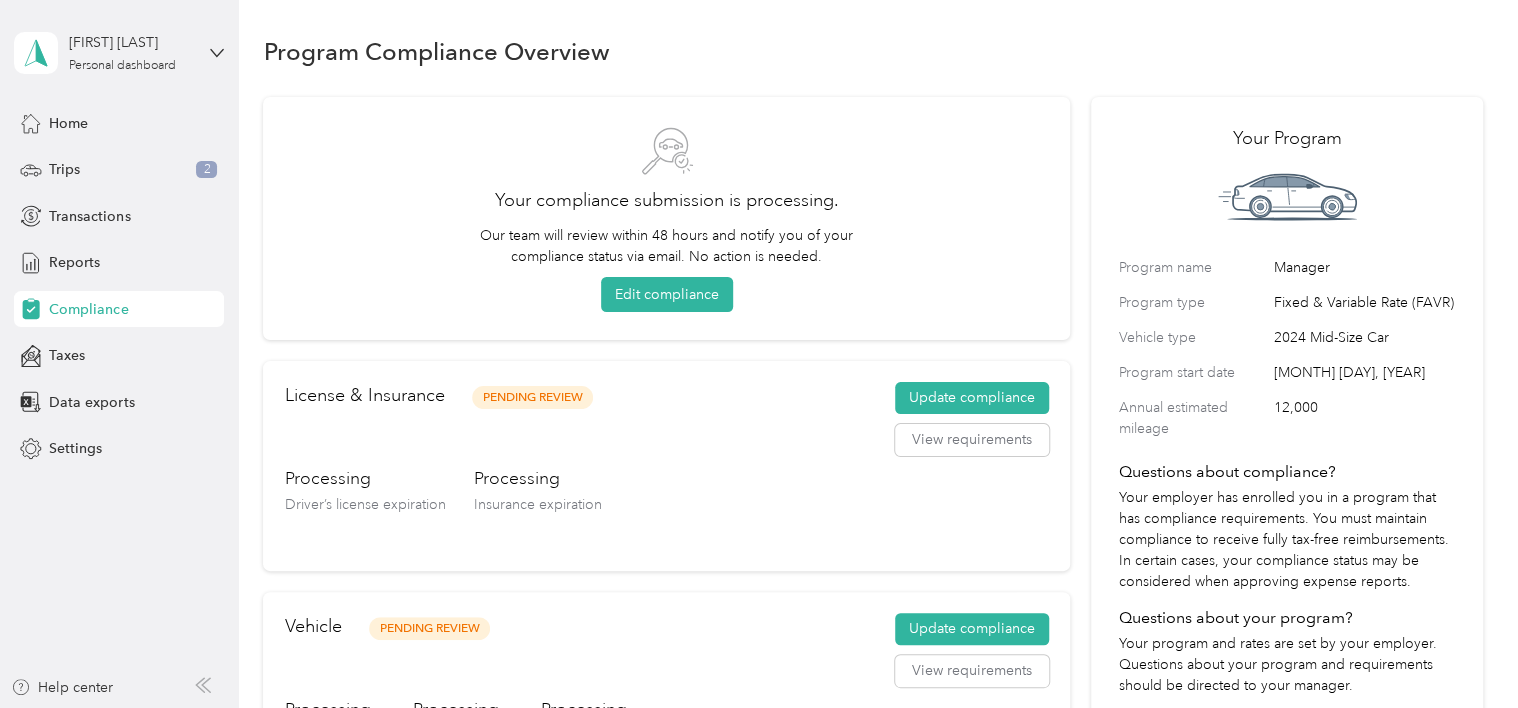 scroll, scrollTop: 0, scrollLeft: 0, axis: both 